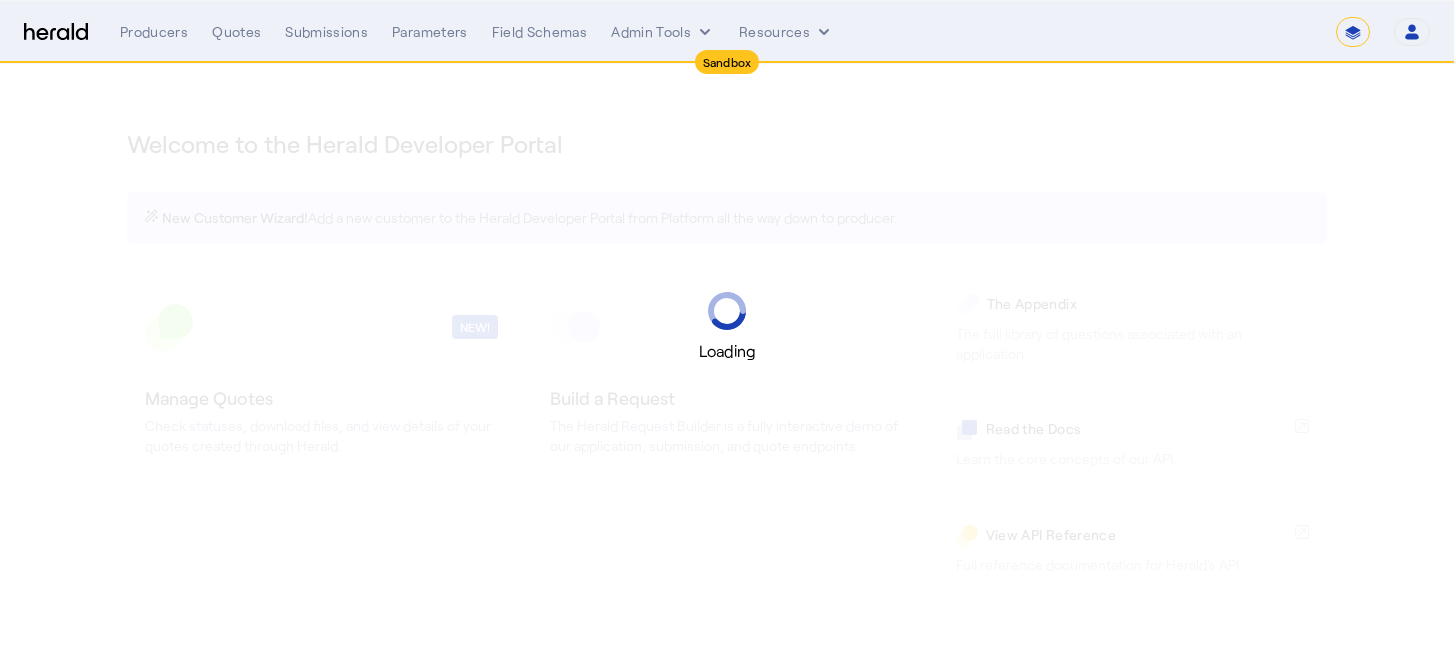select on "*******" 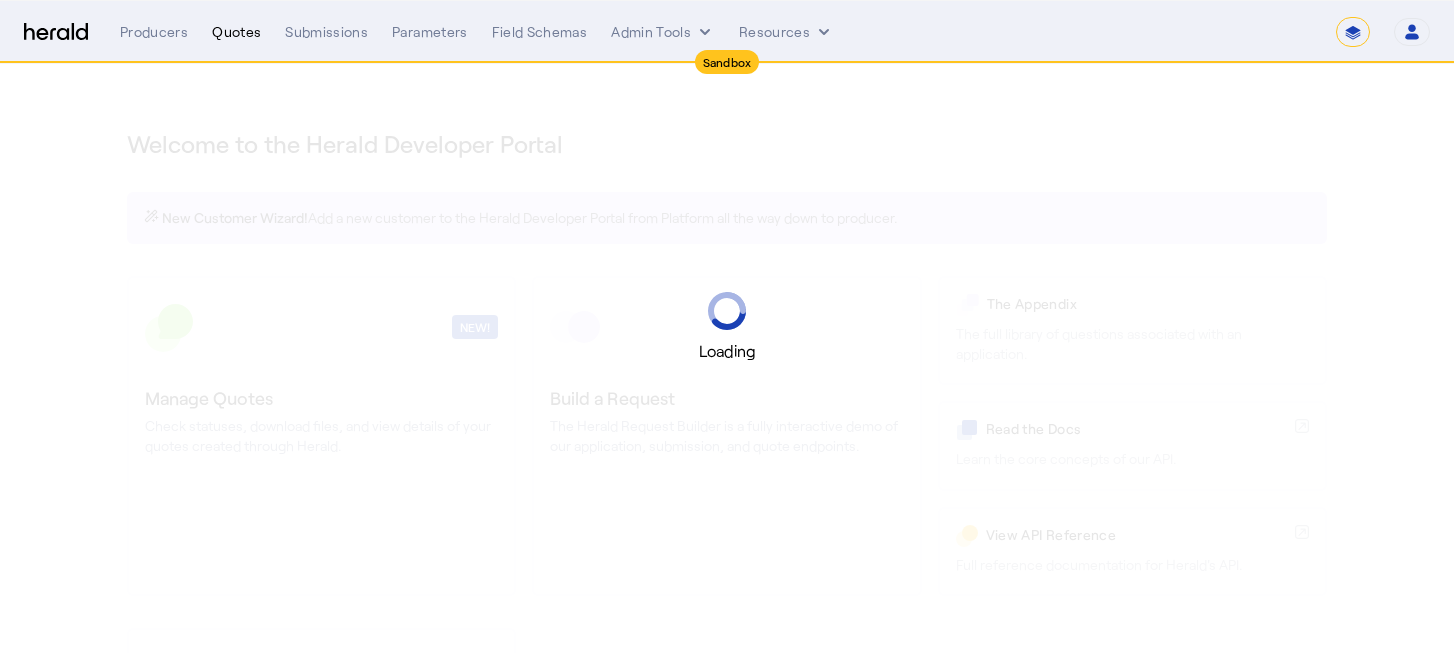 select on "pfm_2v8p_herald_api" 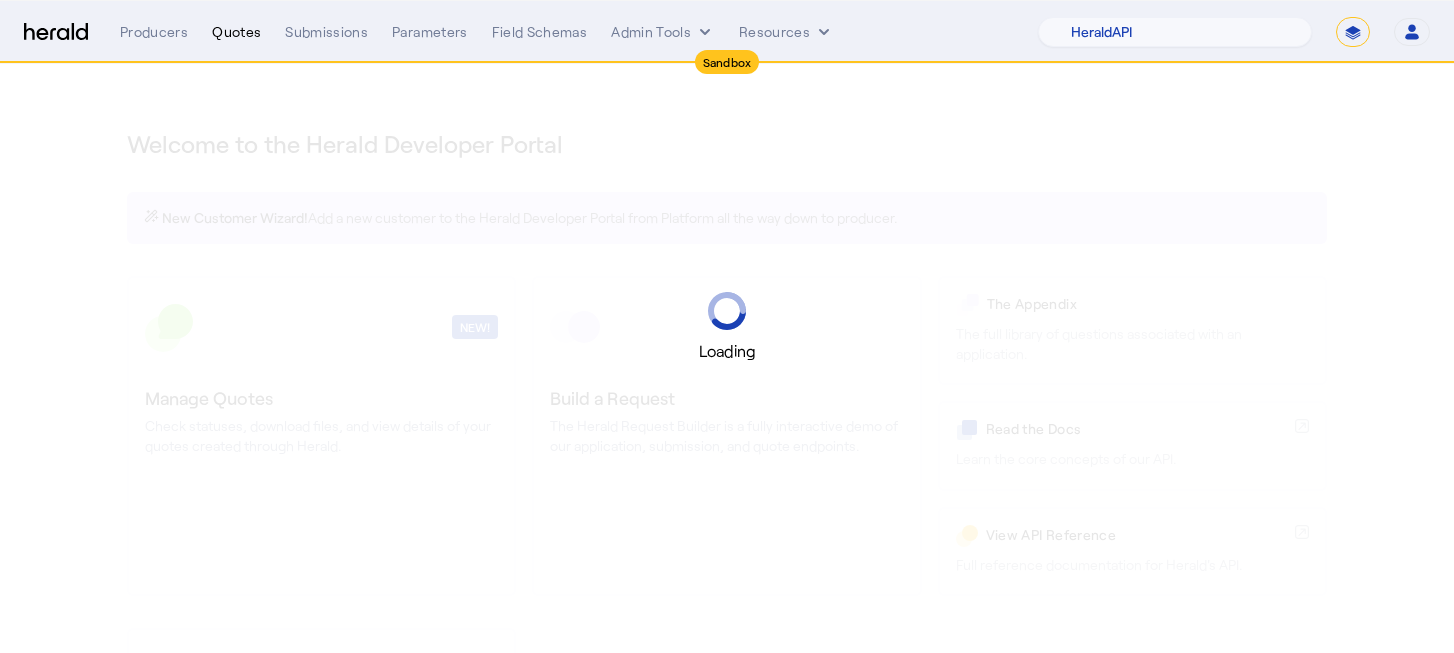 click on "Quotes" at bounding box center [236, 32] 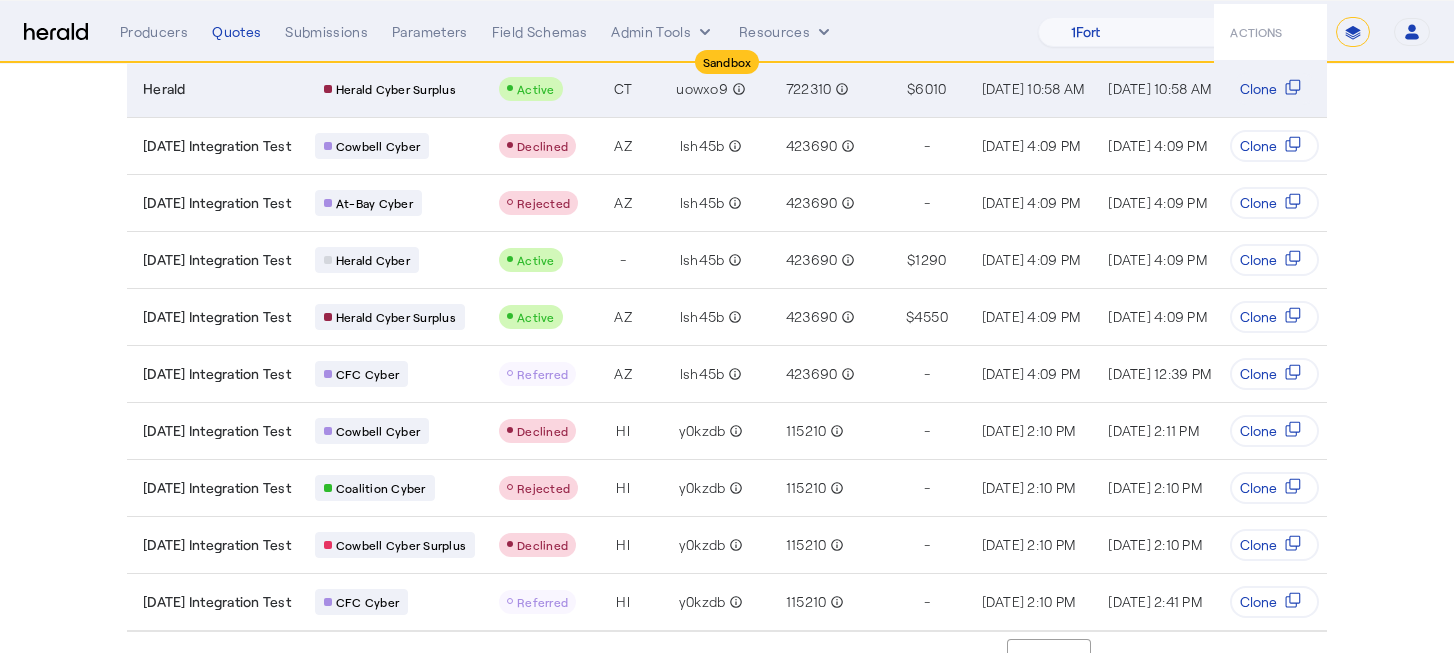 scroll, scrollTop: 271, scrollLeft: 0, axis: vertical 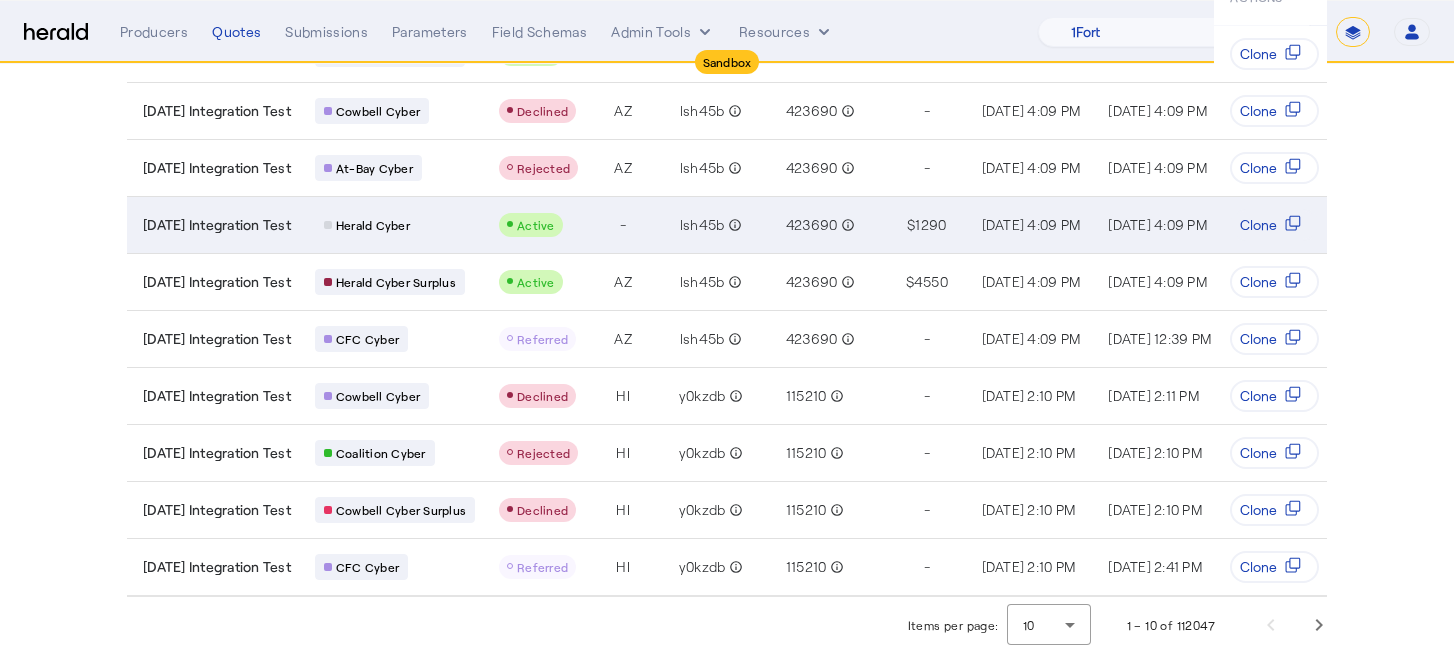 click on "2025-07-24 Integration Test" at bounding box center (213, 224) 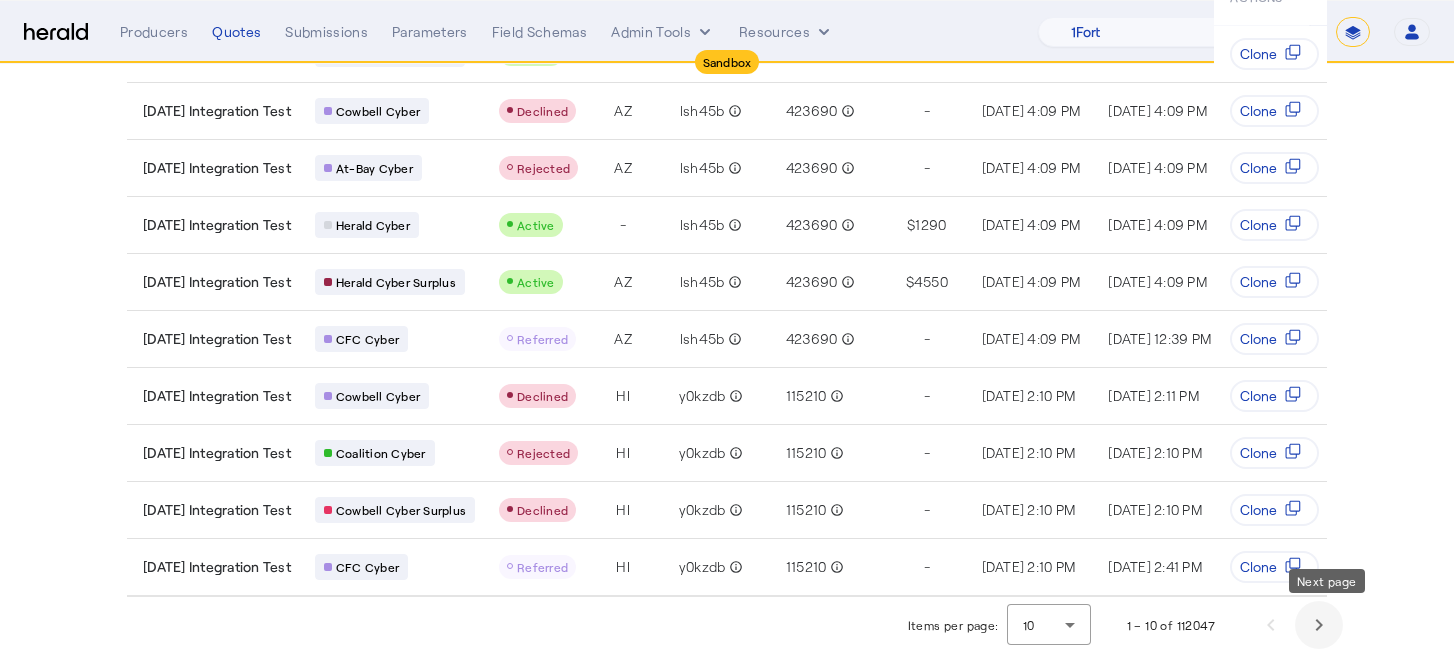 click 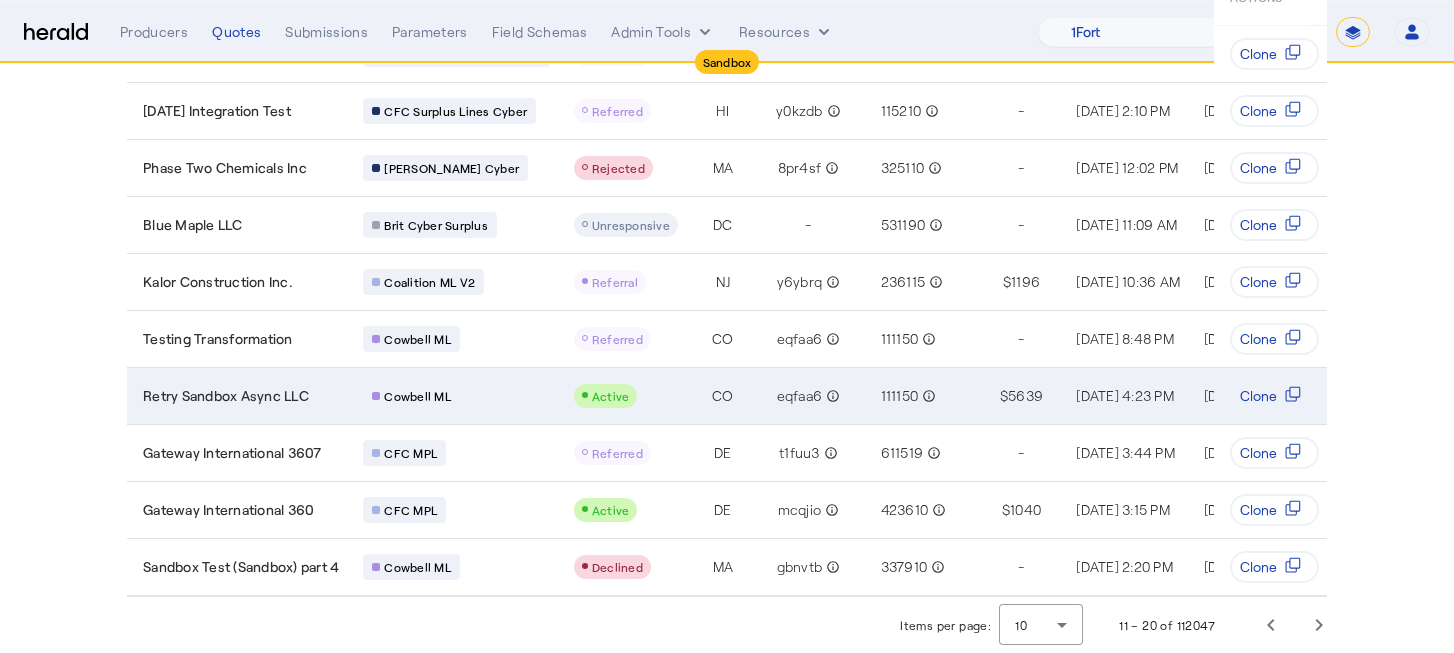 click on "Cowbell ML" at bounding box center [456, 396] 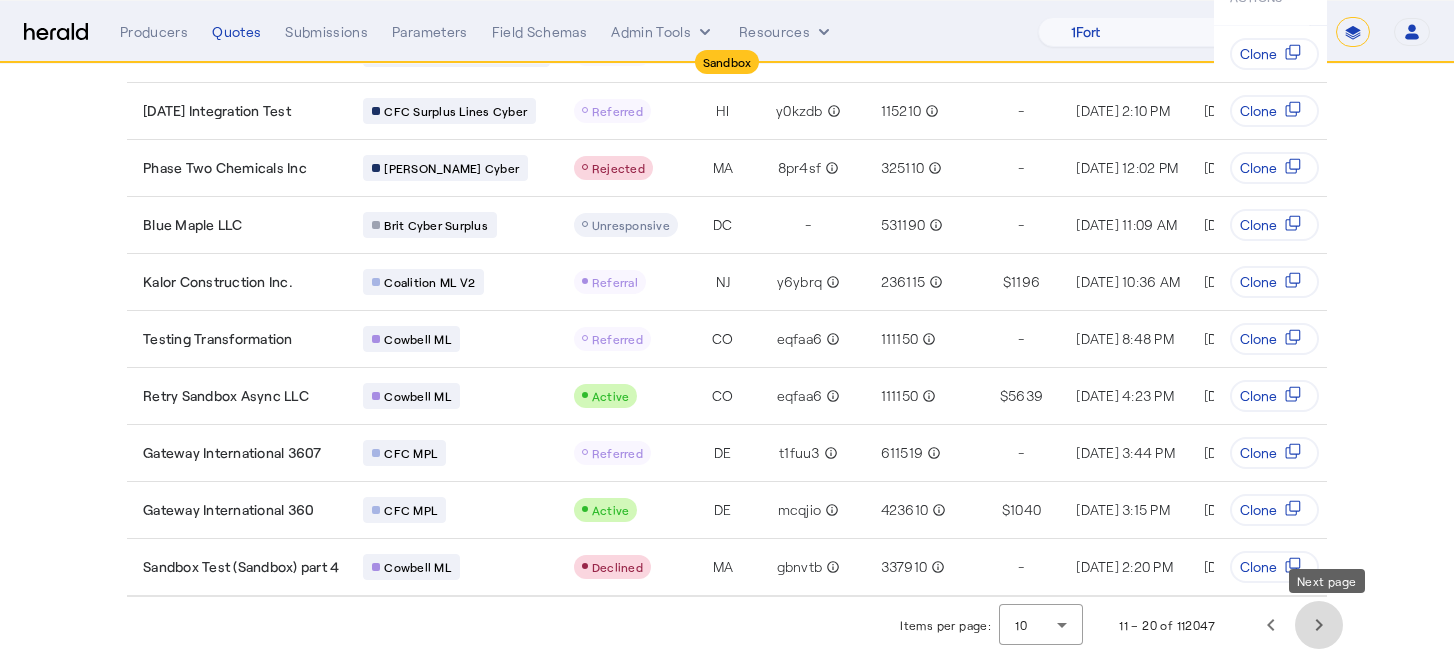 click 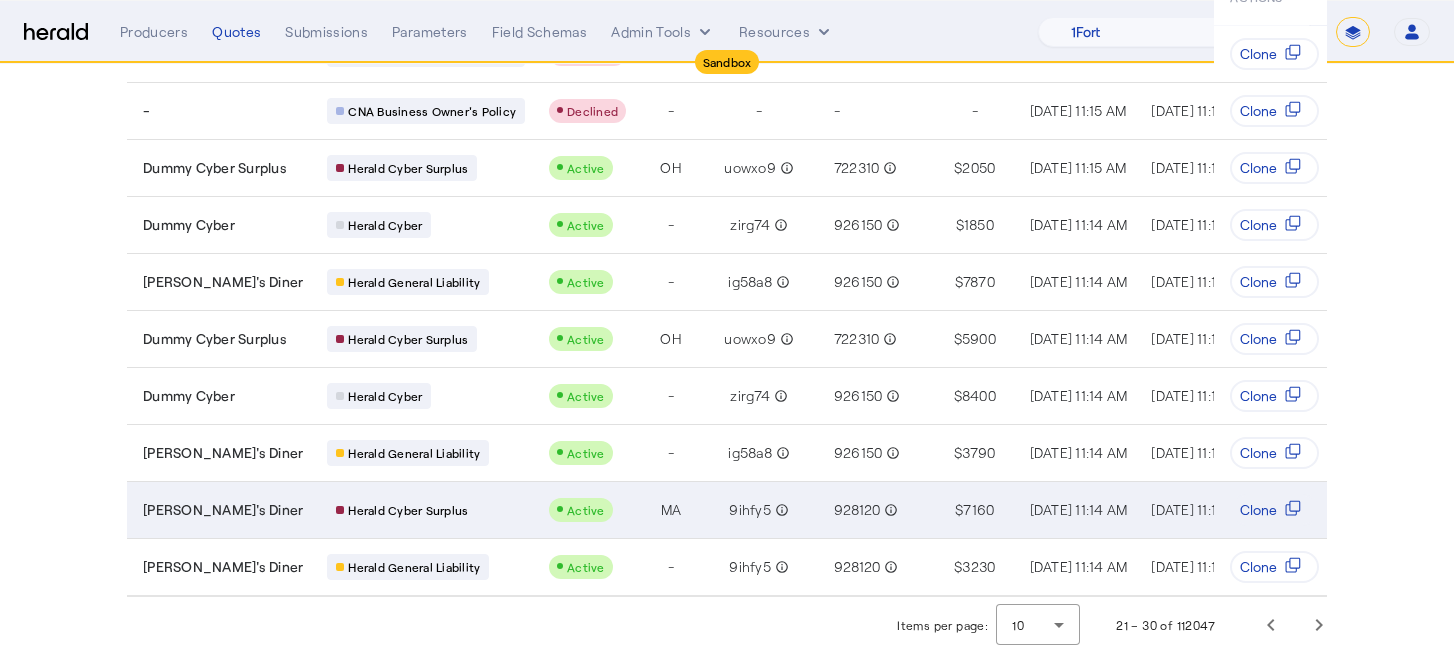 scroll, scrollTop: 0, scrollLeft: 0, axis: both 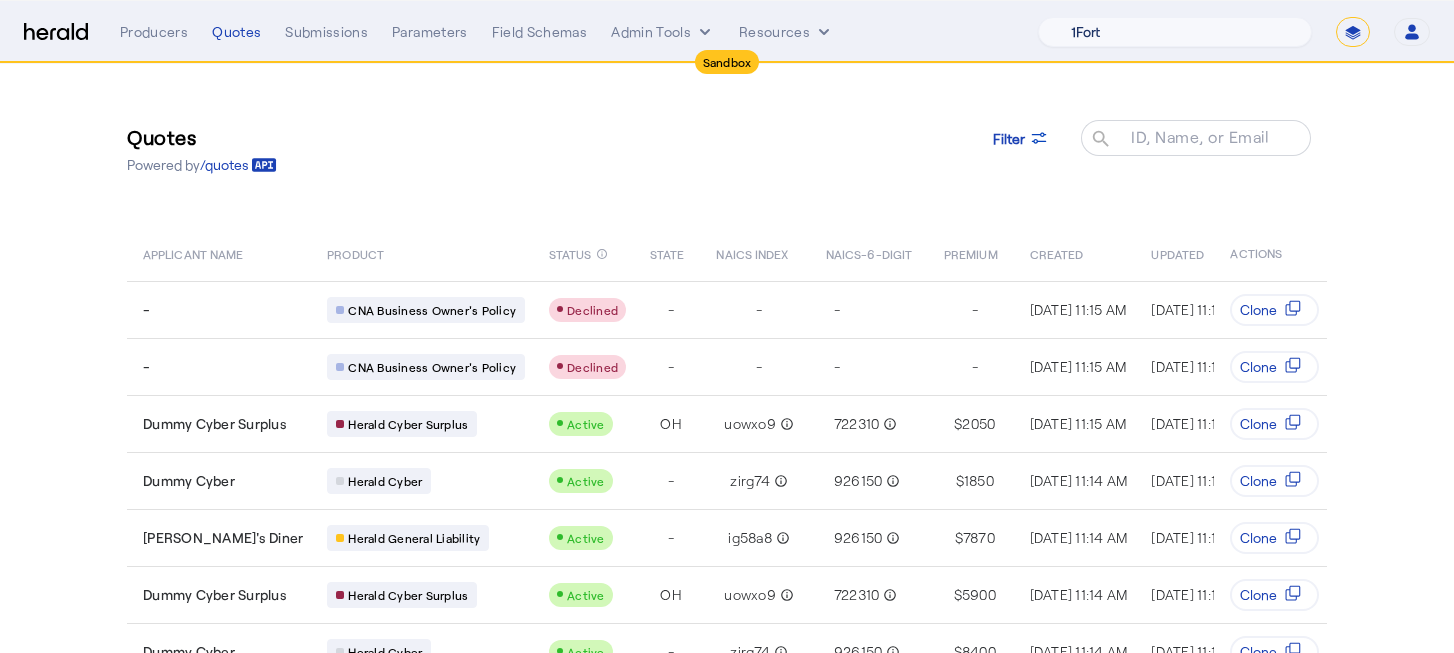 click on "1Fort   Acrisure   Acturis   Affinity Advisors   Affinity Risk   Agentero   AmWins   Anzen   Aon   Appulate   Arch   Assurely   BTIS   Babbix   Berxi   Billy   BindHQ   Bold Penguin    Bolt   Bond   Boxx   Brightway   Brit Demo Sandbox   Broker Buddha   Buddy   Bunker   Burns Wilcox   CNA Test   CRC   CS onboarding test account   Chubb Test   Citadel   Coalition   Coast   Coterie Test   Counterpart    CoverForce   CoverWallet   Coverdash   Coverhound   Cowbell   Cyber Example Platform   CyberPassport   Defy Insurance   Draftrs   ESpecialty   Embroker   Equal Parts   Exavalu   Ezyagent   Federacy Platform   FifthWall   Flow Speciality (Capitola)   Foundation   Founder Shield   Gaya   Gerent   GloveBox   Glow   Growthmill   HW Kaufman   Hartford Steam Boiler   Hawksoft   Heffernan Insurance Brokers   Herald Envoy Testing   HeraldAPI   Hypergato   Inchanted   Indemn.ai   Infinity   Insured.io   Insuremo   Insuritas   Irys   Jencap   Kamillio   Kayna   LTI Mindtree   Layr   Limit   Markel Test   Marsh   Novidea" at bounding box center [1175, 32] 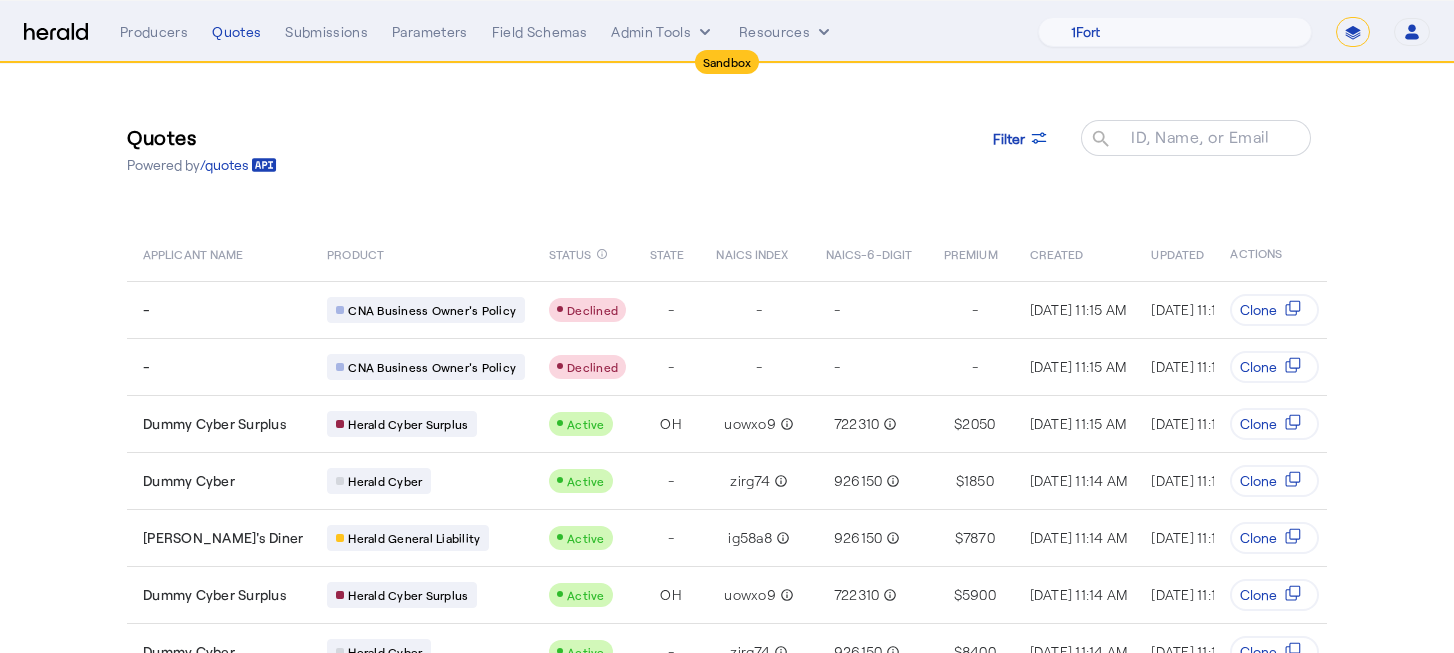 click on "**********" at bounding box center (1353, 32) 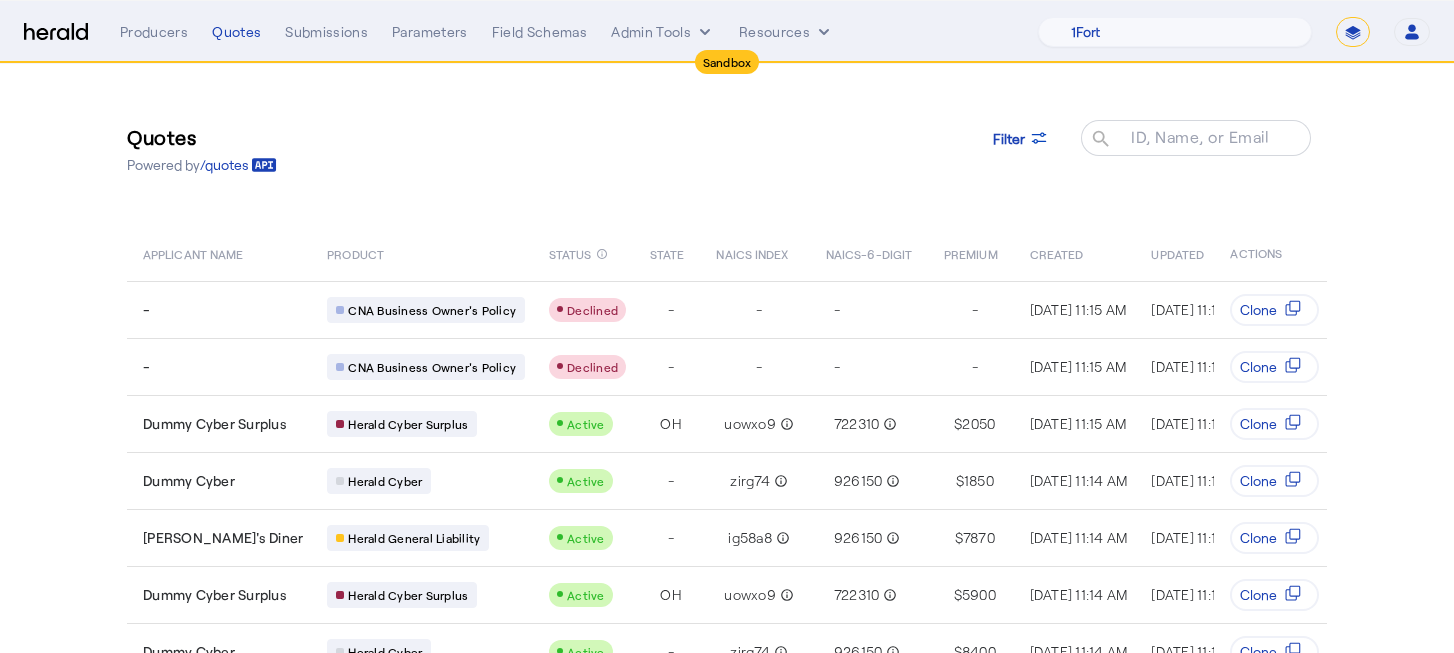 select on "**********" 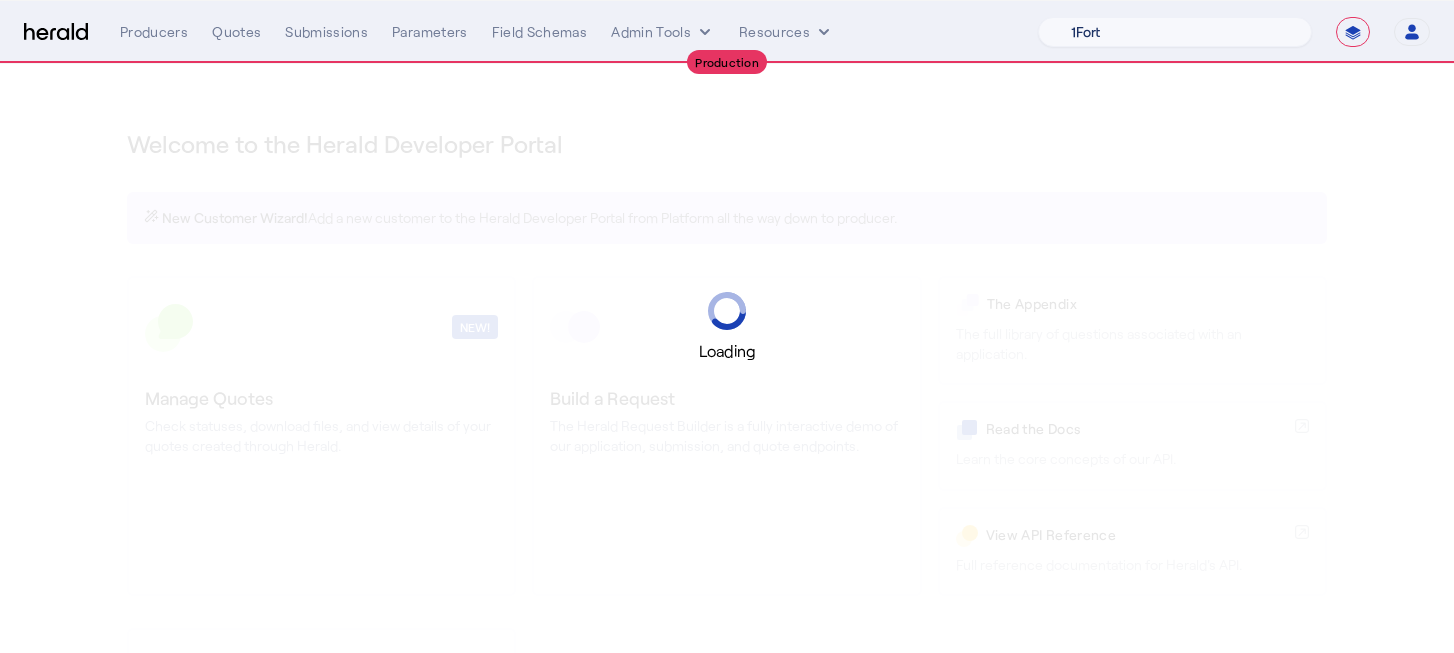click on "1Fort   Acrisure   Acturis   Affinity Advisors   Affinity Risk   Agentero   AmWins   Anzen   Aon   Appulate   Arch   Assurely   BTIS   Babbix   Berxi   Billy   BindHQ   Bold Penguin    Bolt   Bond   Boxx   Brightway   Brit Demo Sandbox   Broker Buddha   Buddy   Bunker   Burns Wilcox   CNA Test   CRC   CS onboarding test account   Chubb Test   Citadel   Coalition   Coast   Coterie Test   Counterpart    CoverForce   CoverWallet   Coverdash   Coverhound   Cowbell   Cyber Example Platform   CyberPassport   Defy Insurance   Draftrs   ESpecialty   Embroker   Equal Parts   Exavalu   Ezyagent   Federacy Platform   FifthWall   Flow Speciality (Capitola)   Foundation   Founder Shield   Gaya   Gerent   GloveBox   Glow   Growthmill   HW Kaufman   Hartford Steam Boiler   Hawksoft   Heffernan Insurance Brokers   Herald Envoy Testing   HeraldAPI   Hypergato   Inchanted   Indemn.ai   Infinity   Insured.io   Insuremo   Insuritas   Irys   Jencap   Kamillio   Kayna   LTI Mindtree   Layr   Limit   Markel Test   Marsh   Novidea" at bounding box center [1175, 32] 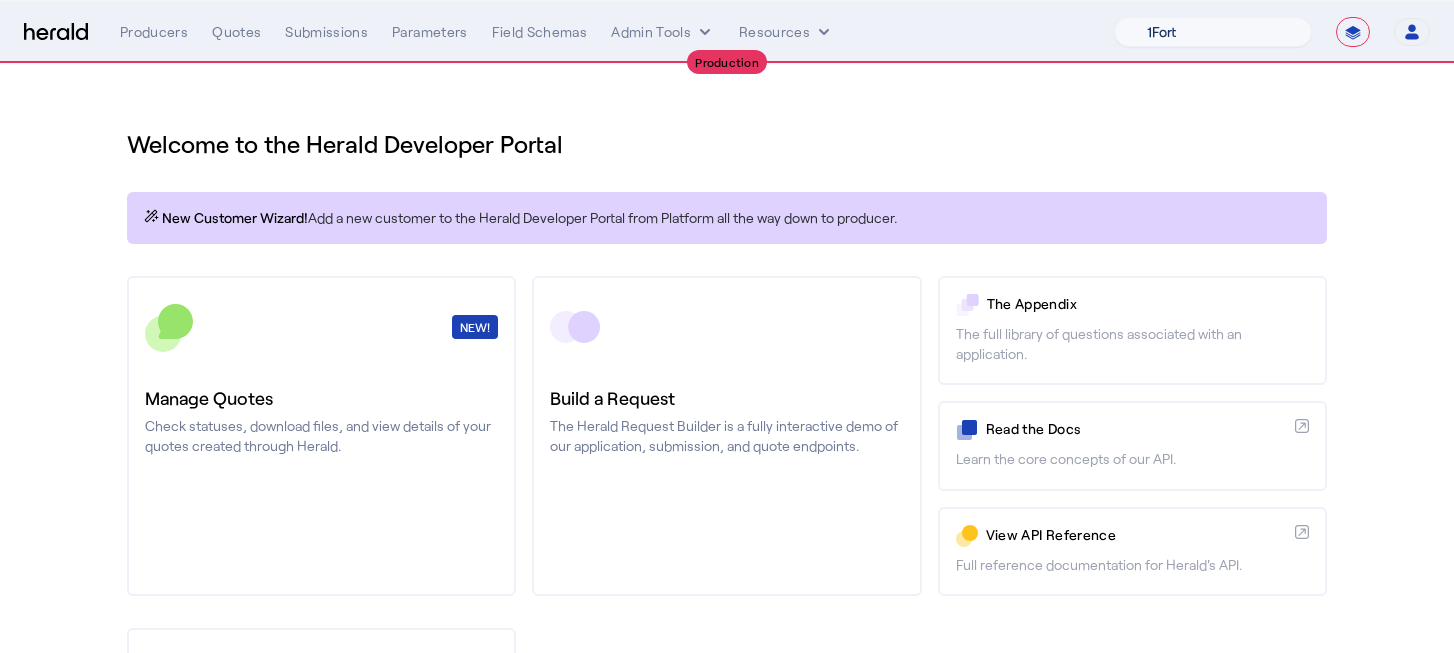 select on "pfm_h3db_crc" 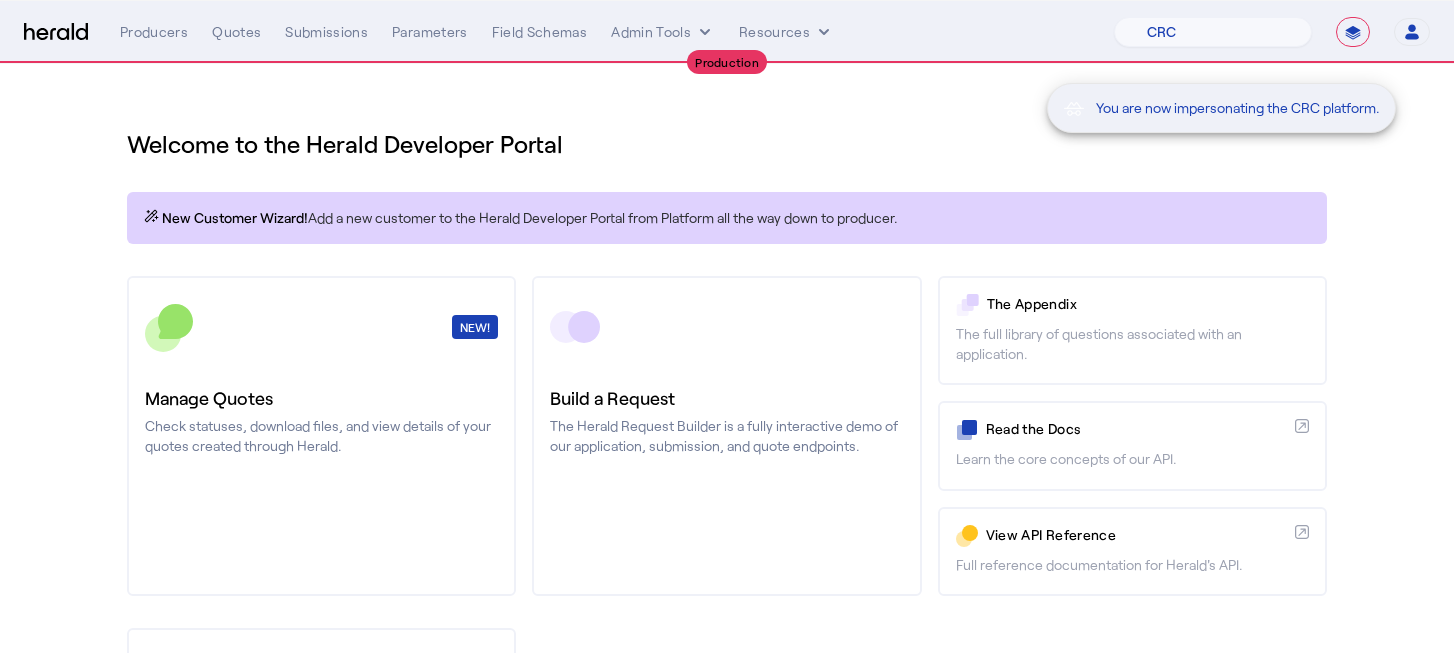 click on "You are now impersonating the CRC platform." at bounding box center (727, 326) 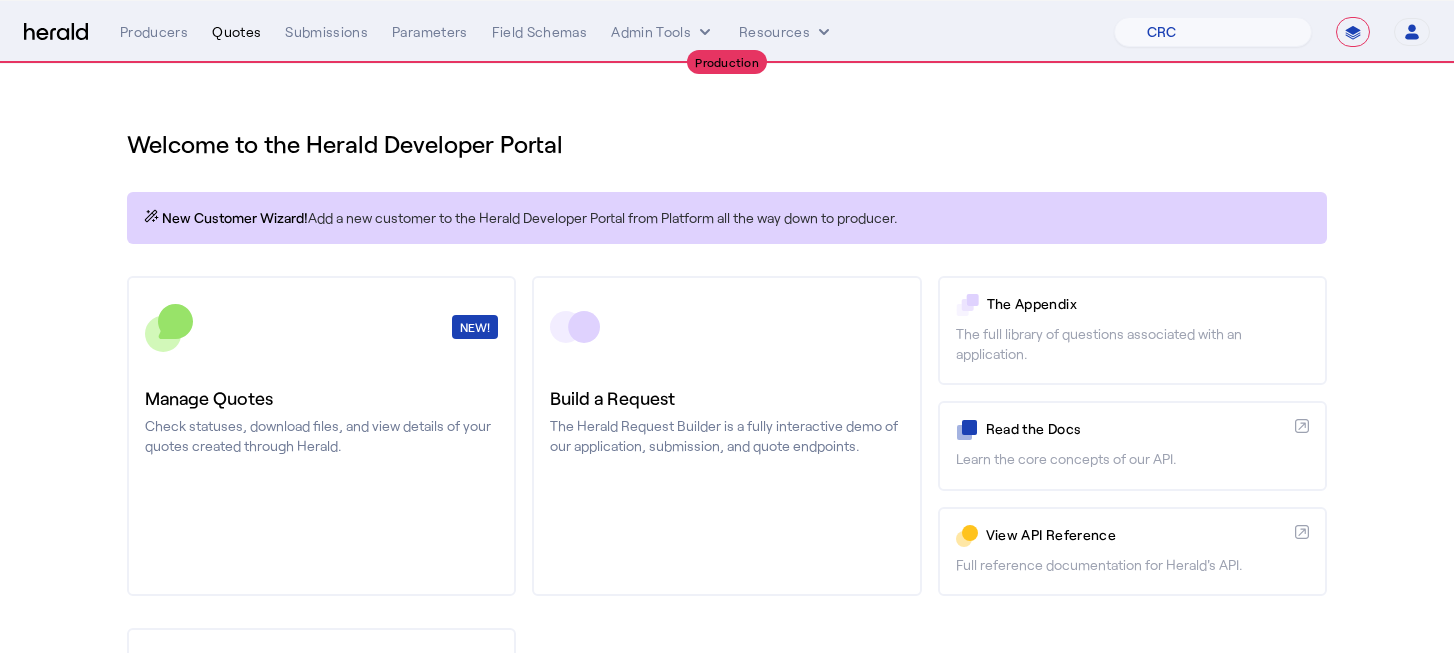 click on "Quotes" at bounding box center (236, 32) 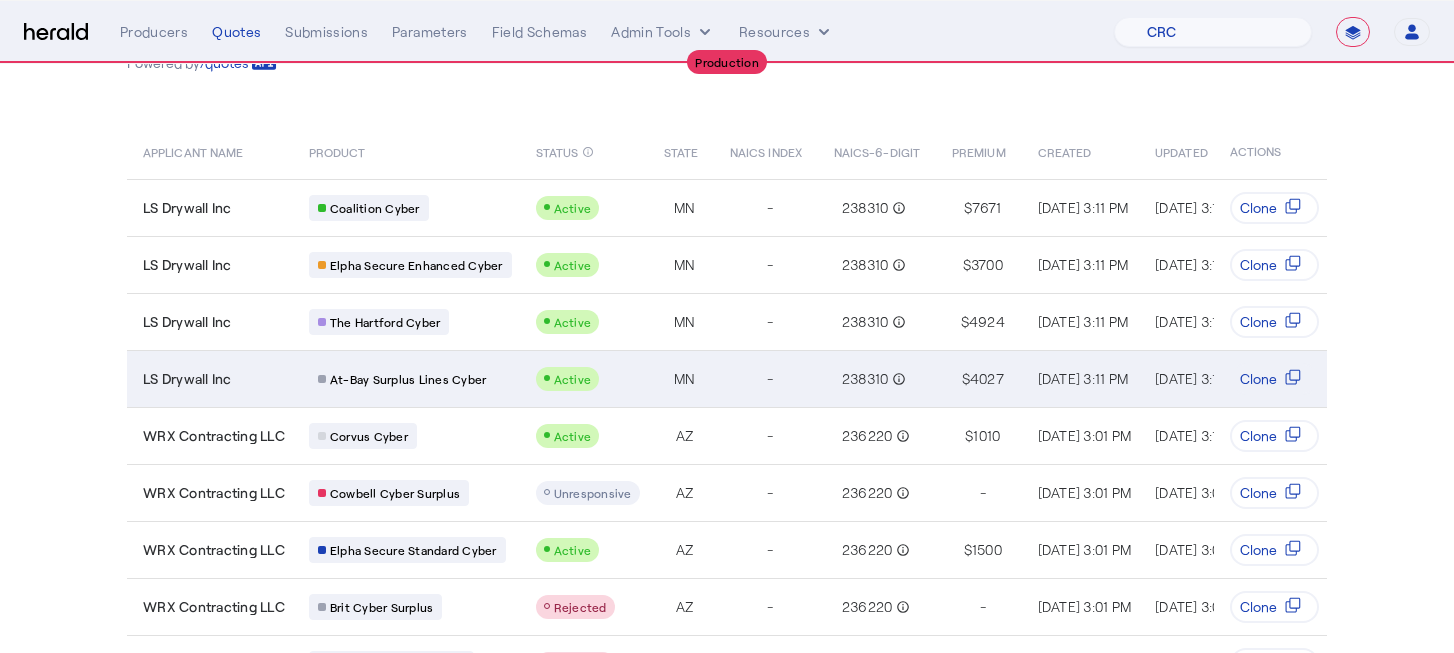 scroll, scrollTop: 103, scrollLeft: 0, axis: vertical 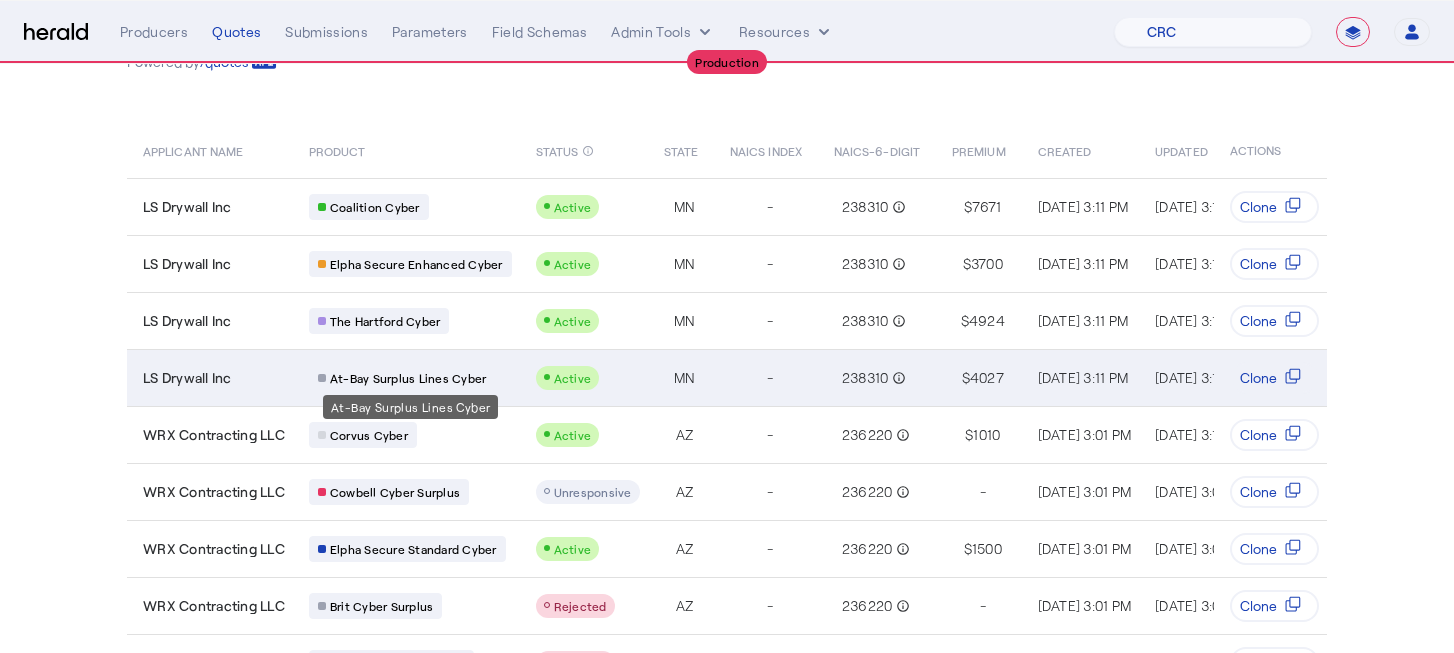 click on "At-Bay Surplus Lines Cyber" at bounding box center [402, 378] 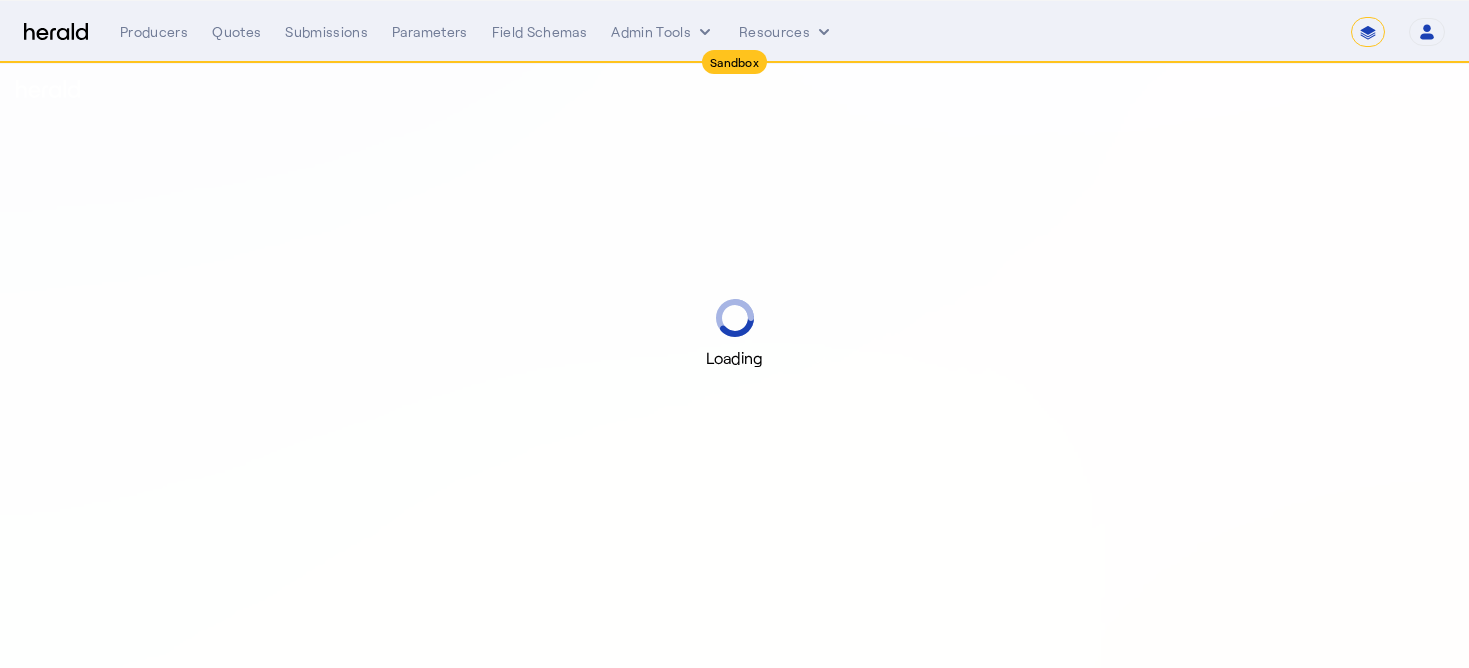 select on "*******" 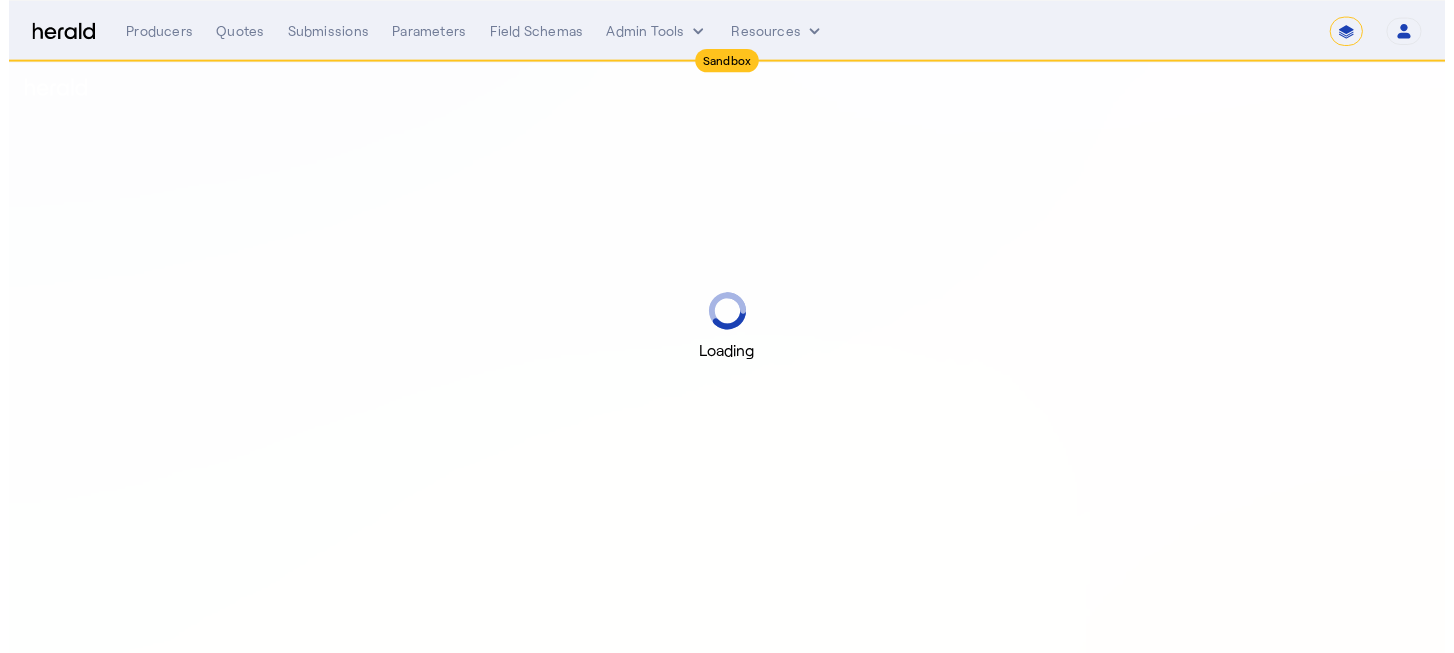 scroll, scrollTop: 0, scrollLeft: 0, axis: both 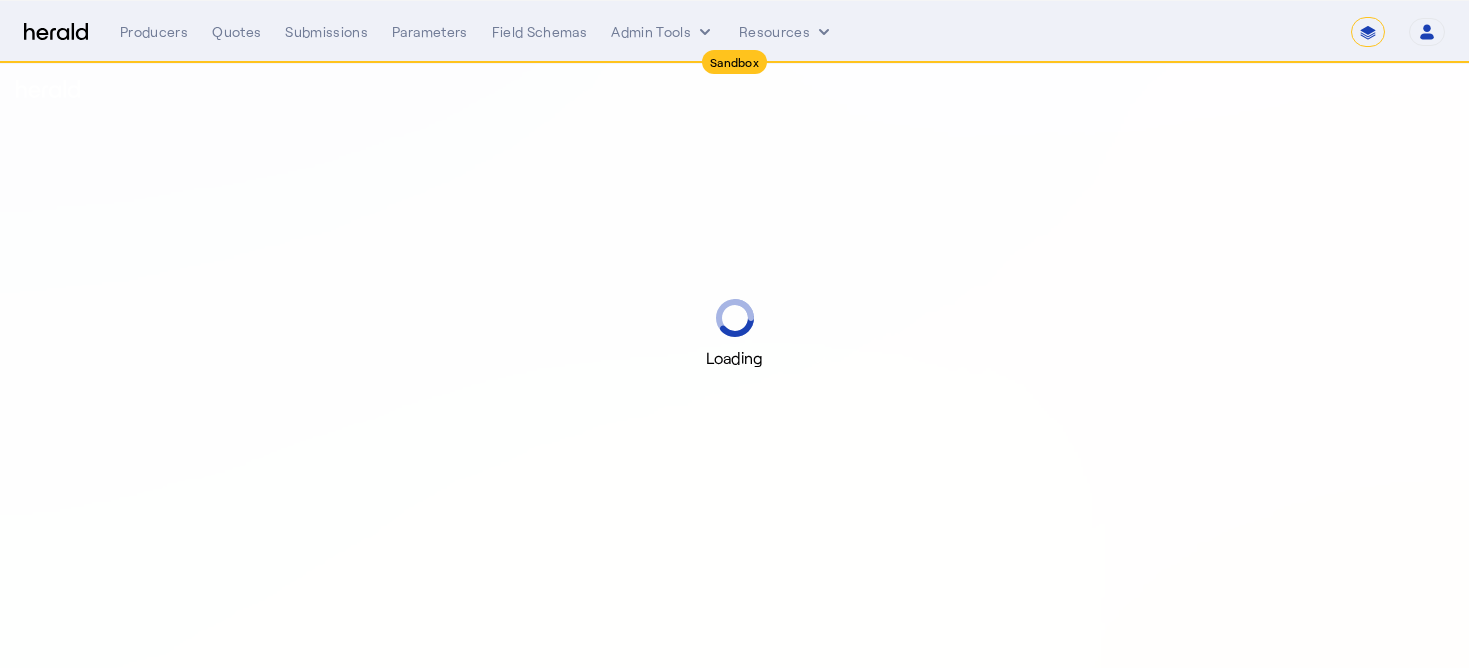 select on "pfm_2v8p_herald_api" 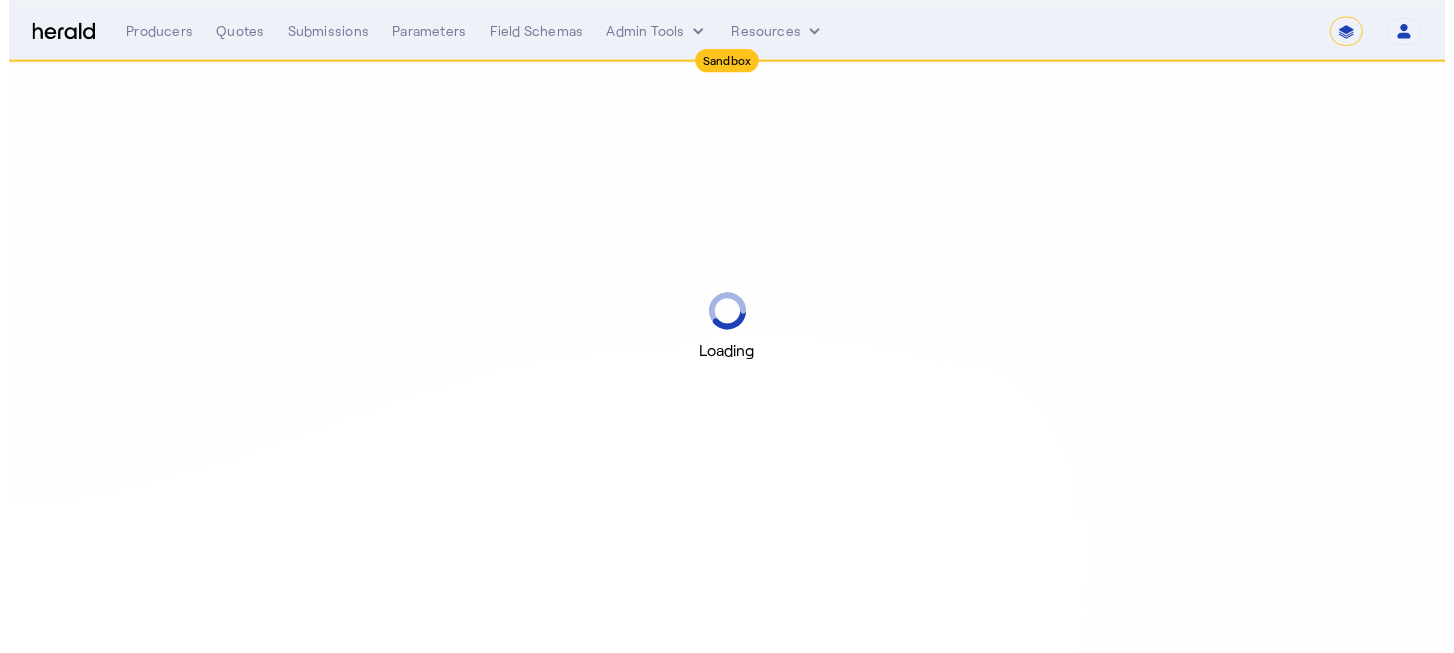 scroll, scrollTop: 0, scrollLeft: 0, axis: both 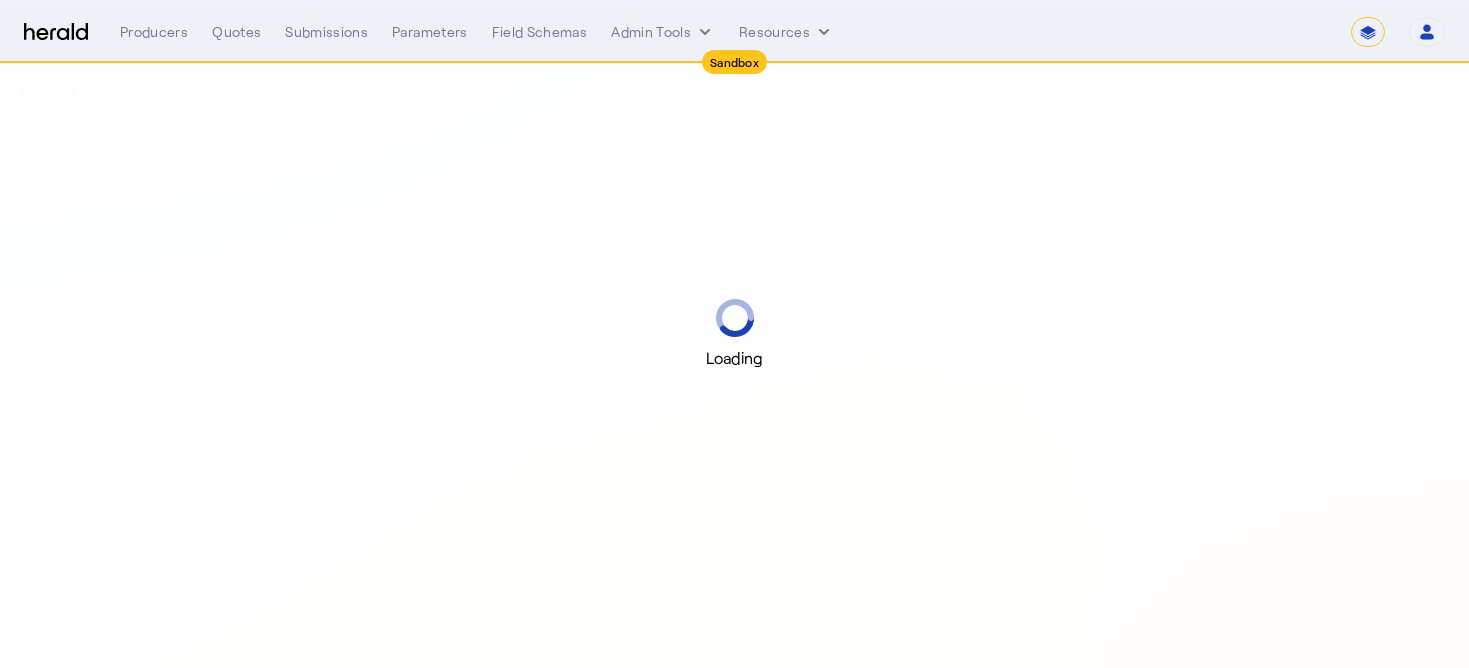 select on "pfm_2v8p_herald_api" 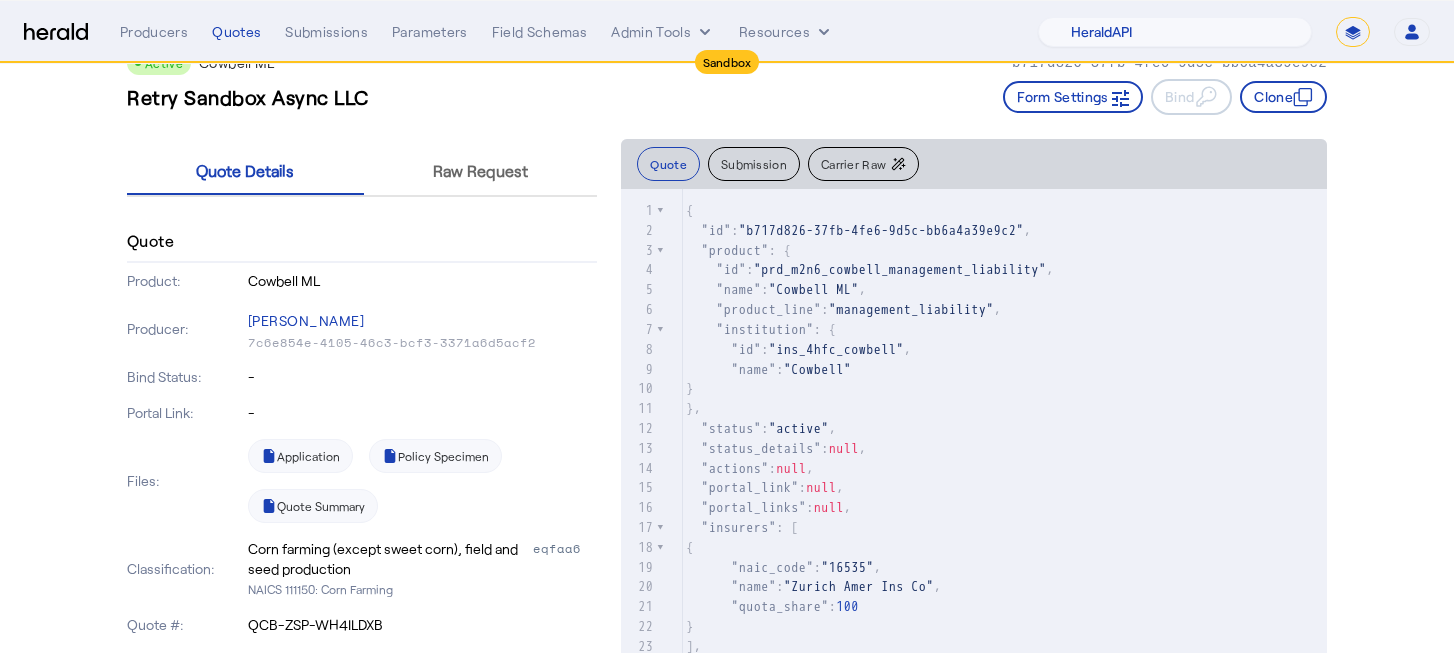 scroll, scrollTop: 0, scrollLeft: 0, axis: both 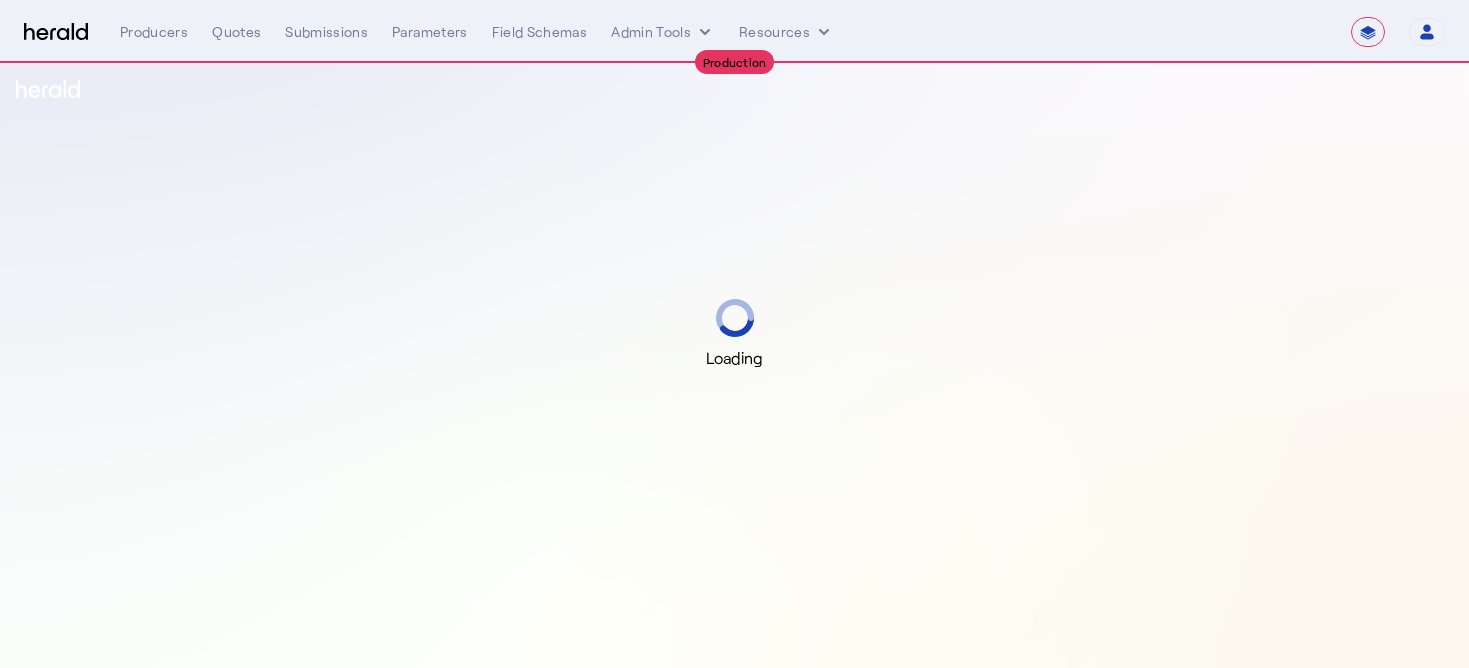 select on "**********" 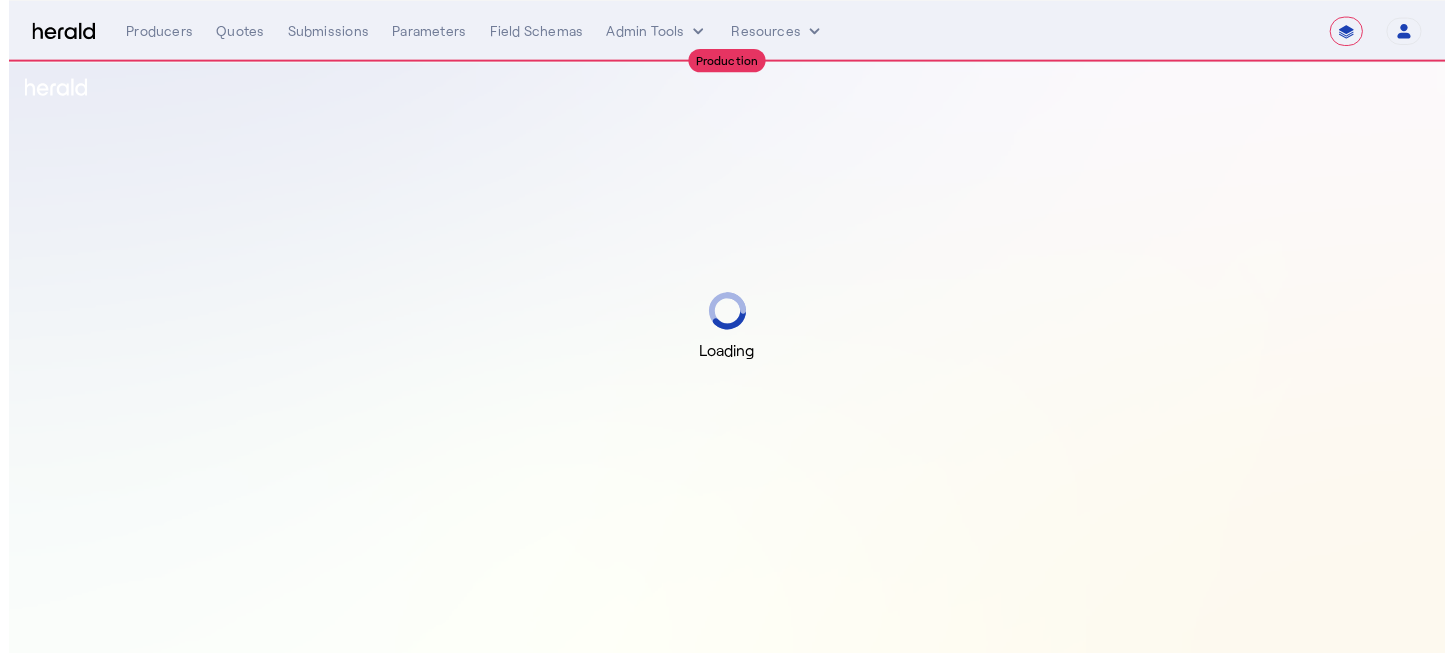 scroll, scrollTop: 0, scrollLeft: 0, axis: both 